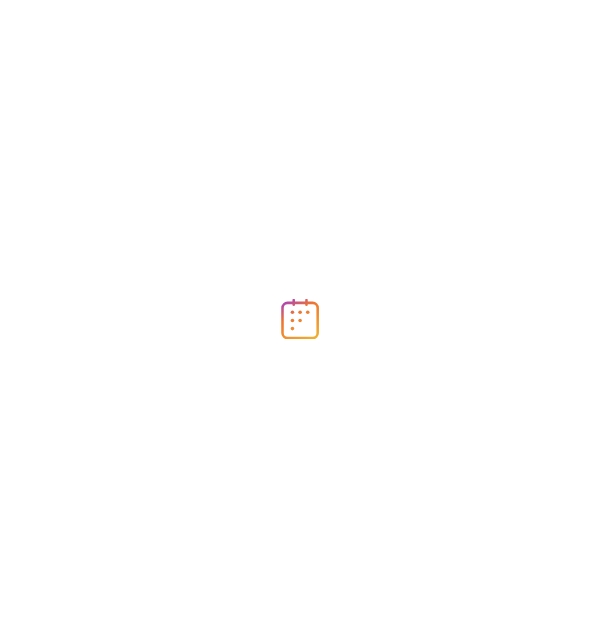 scroll, scrollTop: 0, scrollLeft: 0, axis: both 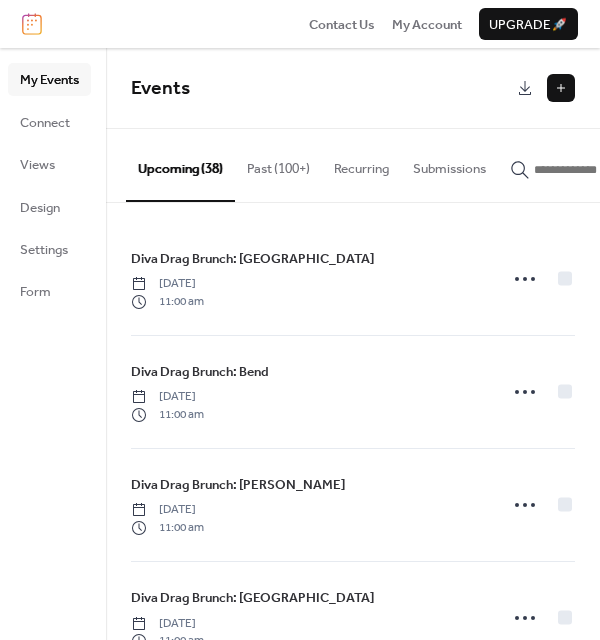 click at bounding box center [561, 88] 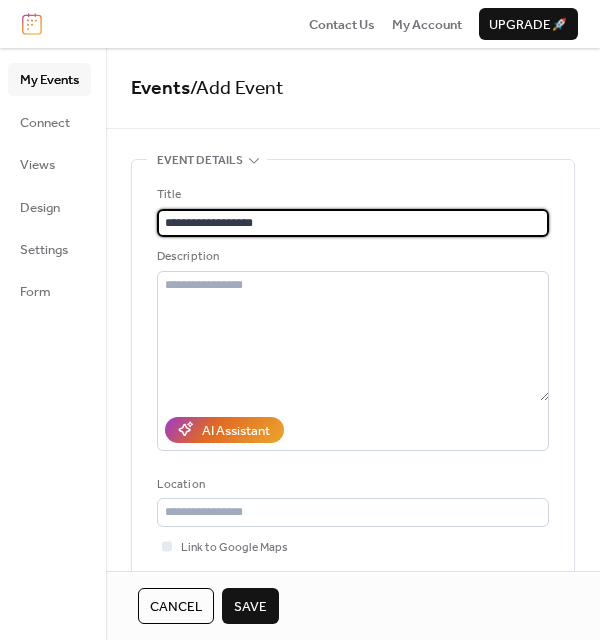 type on "**********" 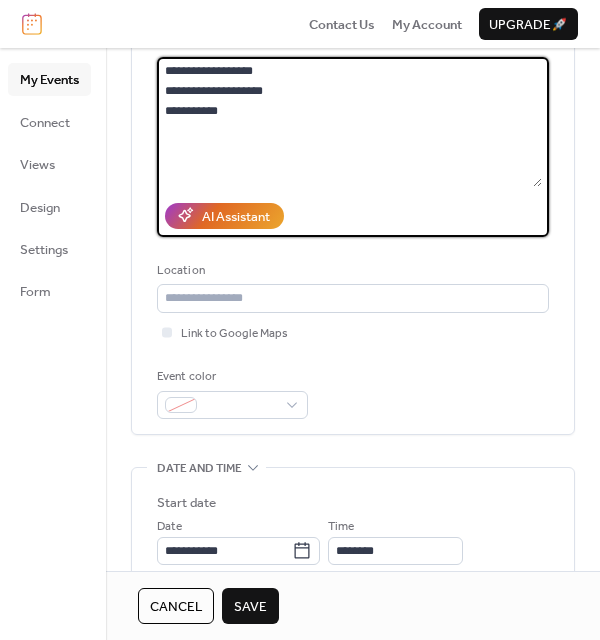 scroll, scrollTop: 311, scrollLeft: 0, axis: vertical 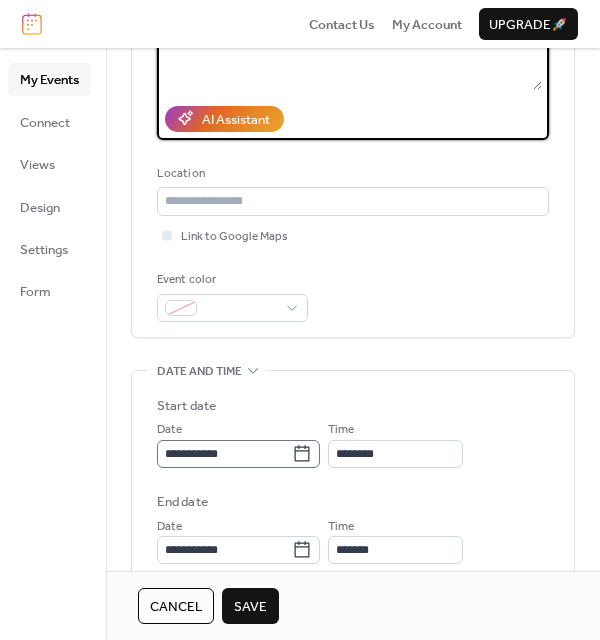 type on "**********" 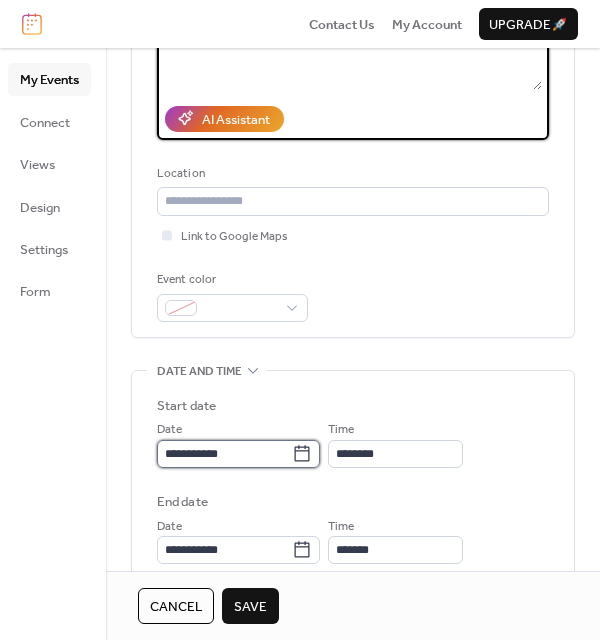 click on "**********" at bounding box center [224, 454] 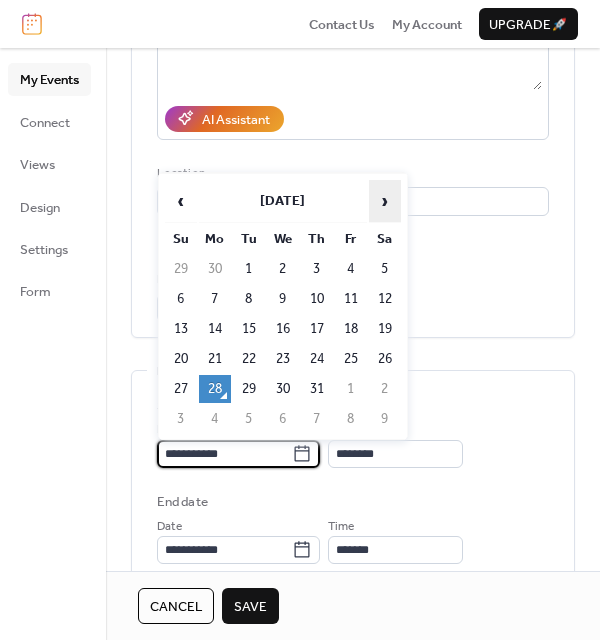 click on "›" at bounding box center [385, 201] 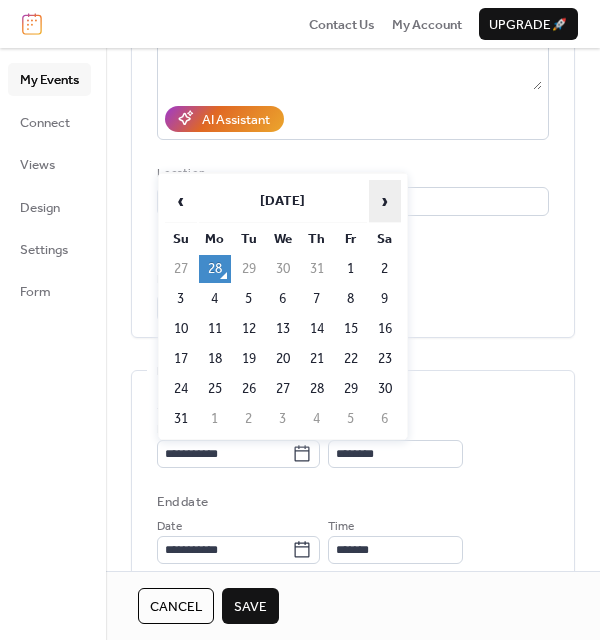 click on "›" at bounding box center (385, 201) 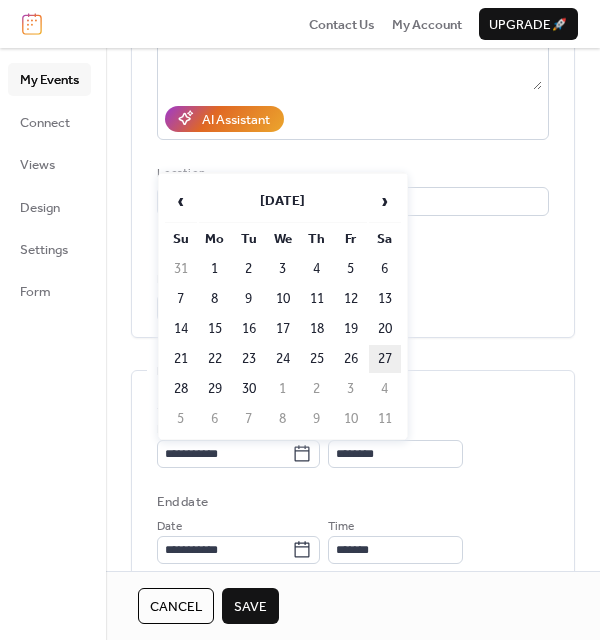 click on "27" at bounding box center [385, 359] 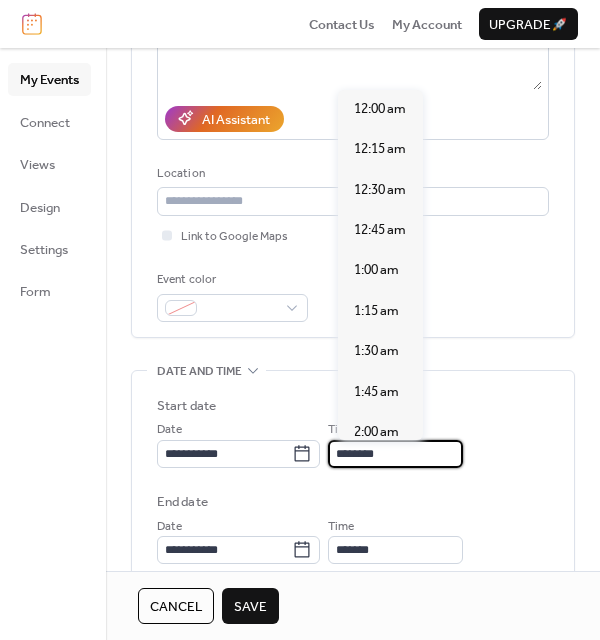 click on "********" at bounding box center [395, 454] 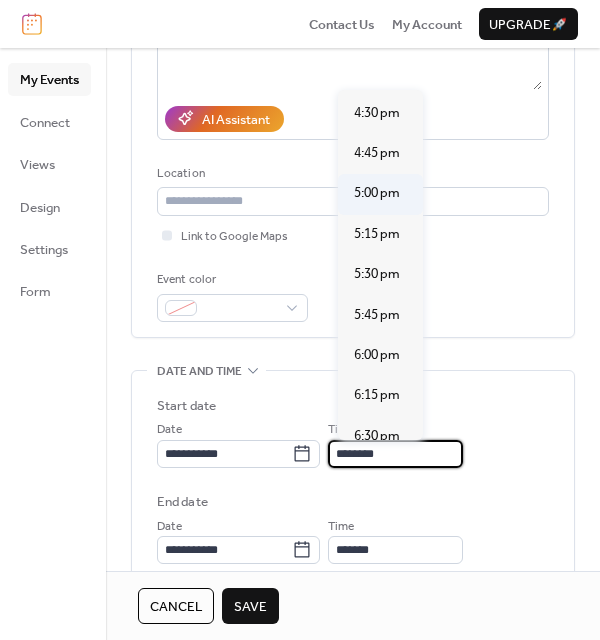 scroll, scrollTop: 2666, scrollLeft: 0, axis: vertical 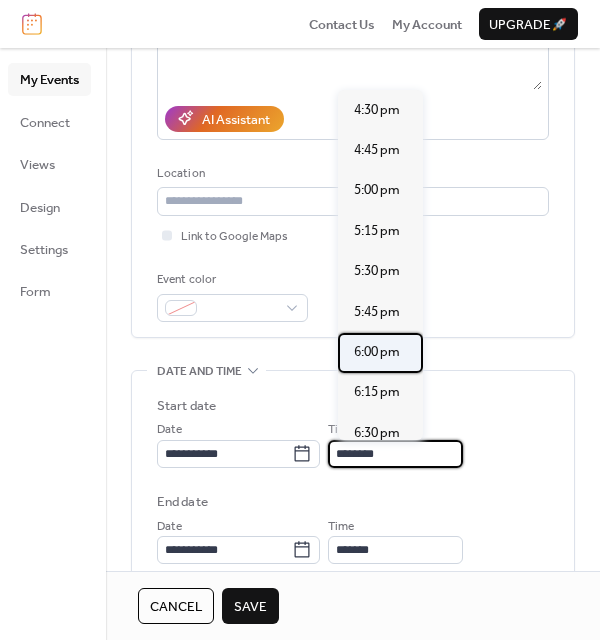 click on "6:00 pm" at bounding box center [377, 352] 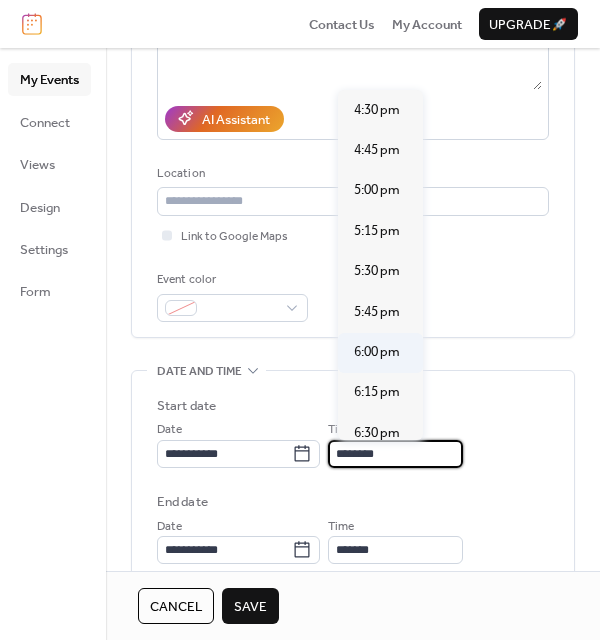 type on "*******" 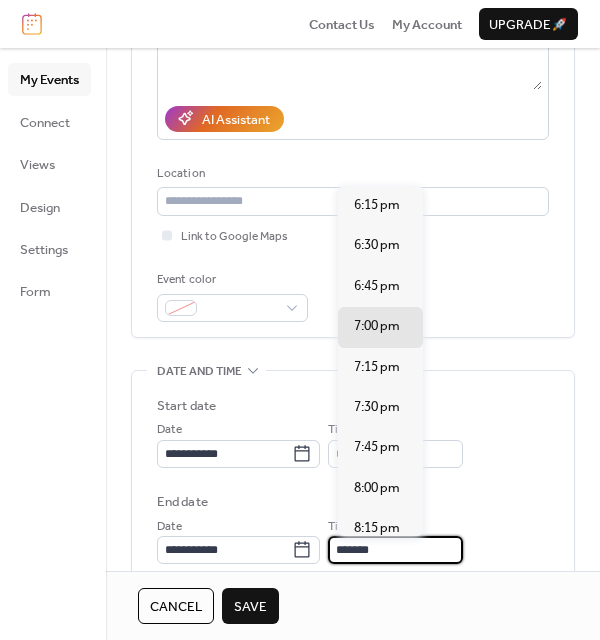 click on "*******" at bounding box center [395, 550] 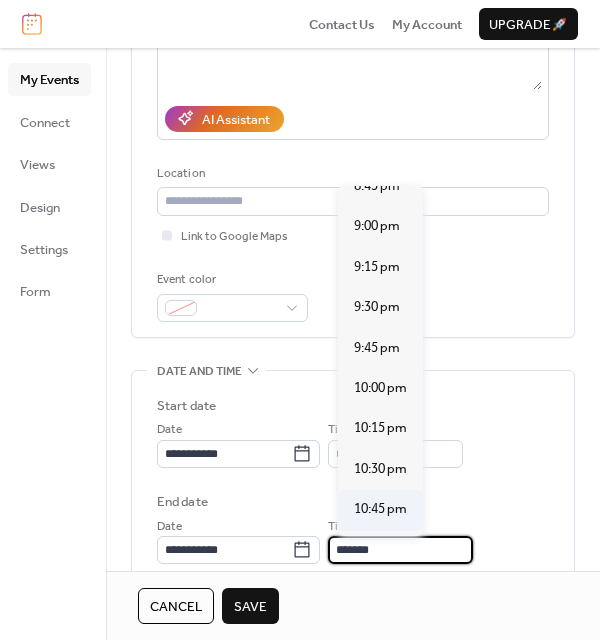 scroll, scrollTop: 478, scrollLeft: 0, axis: vertical 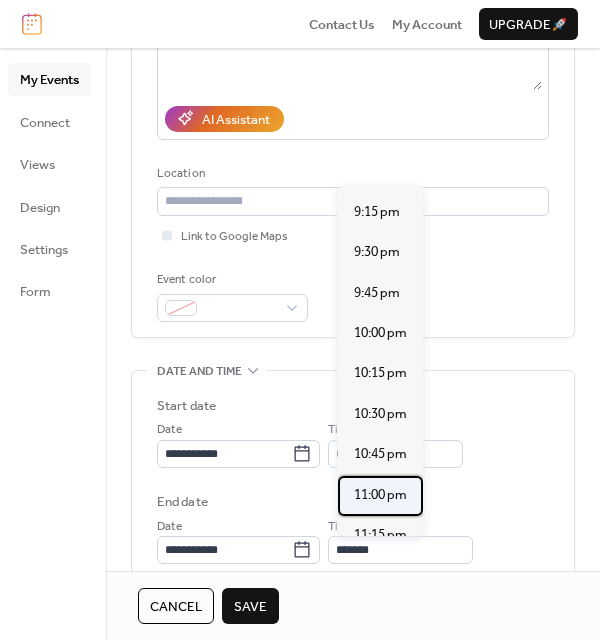 click on "11:00 pm" at bounding box center (380, 495) 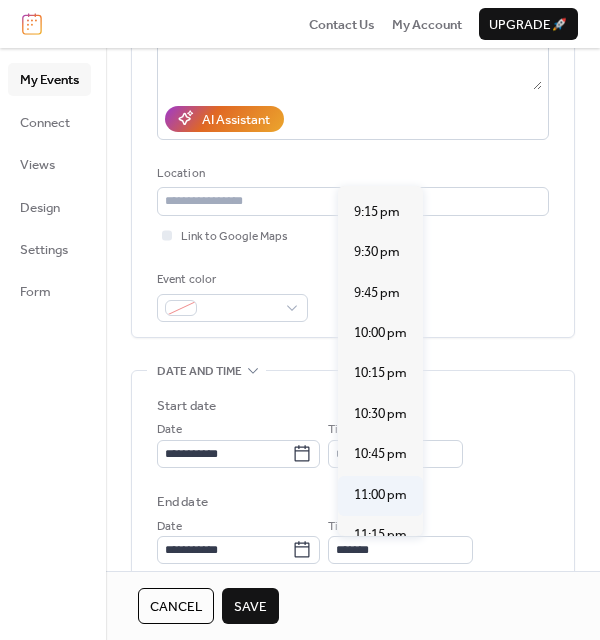 type on "********" 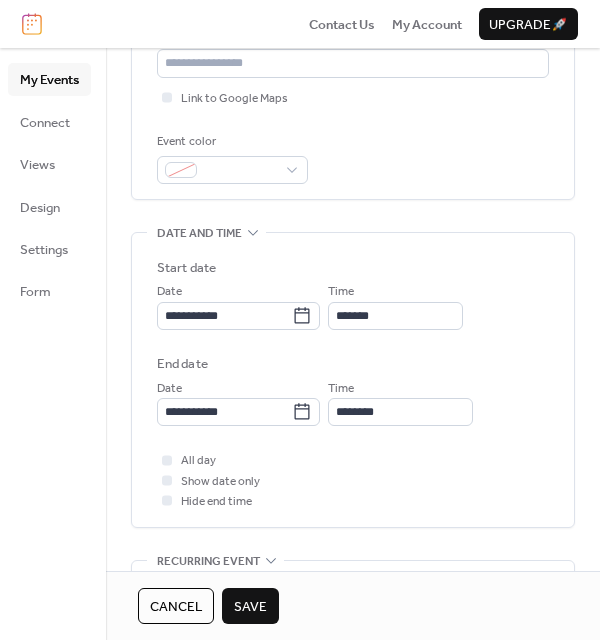 scroll, scrollTop: 450, scrollLeft: 0, axis: vertical 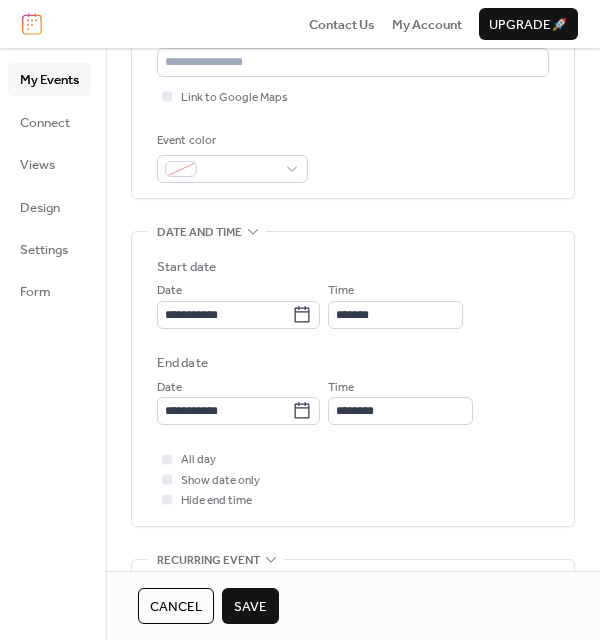 click on "Save" at bounding box center (250, 607) 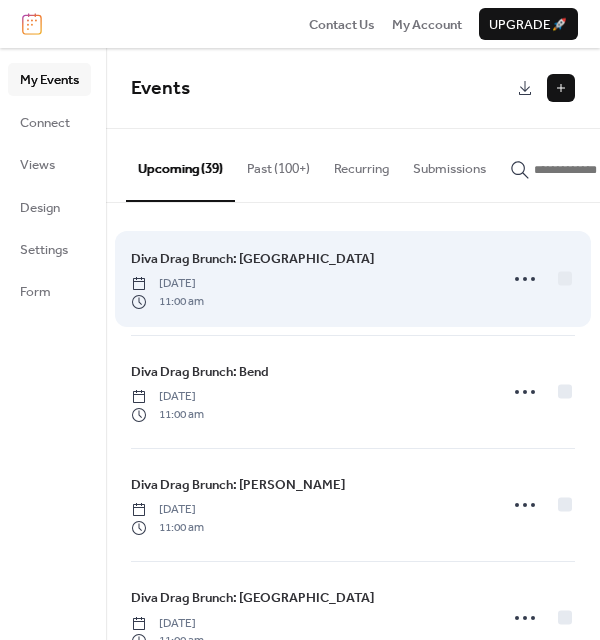 scroll, scrollTop: 99, scrollLeft: 0, axis: vertical 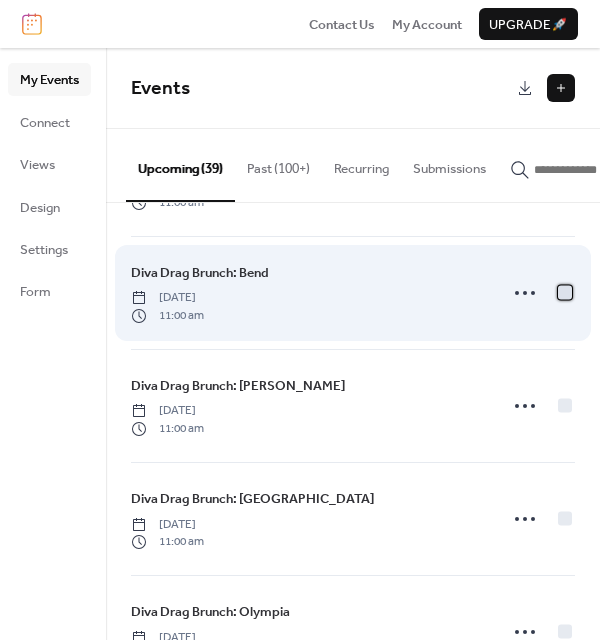 click at bounding box center [565, 292] 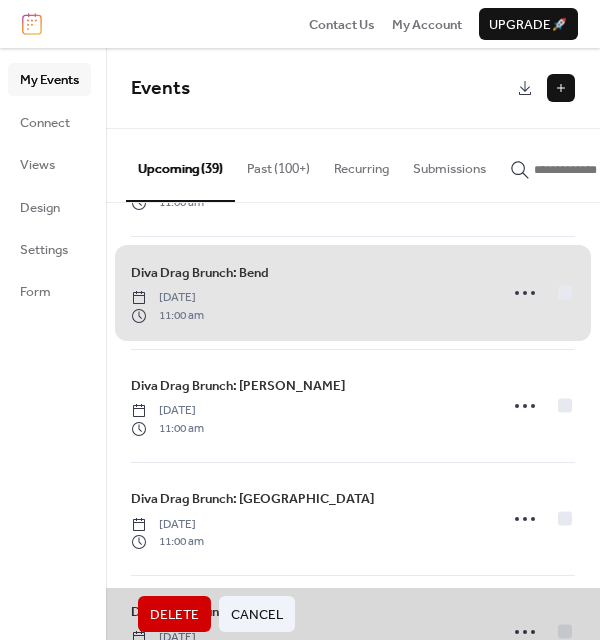 click on "Delete" at bounding box center [174, 615] 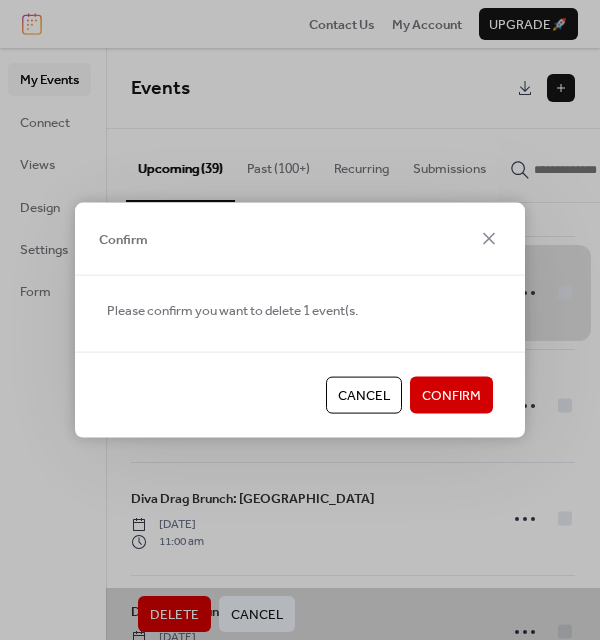 click on "Confirm" at bounding box center [451, 396] 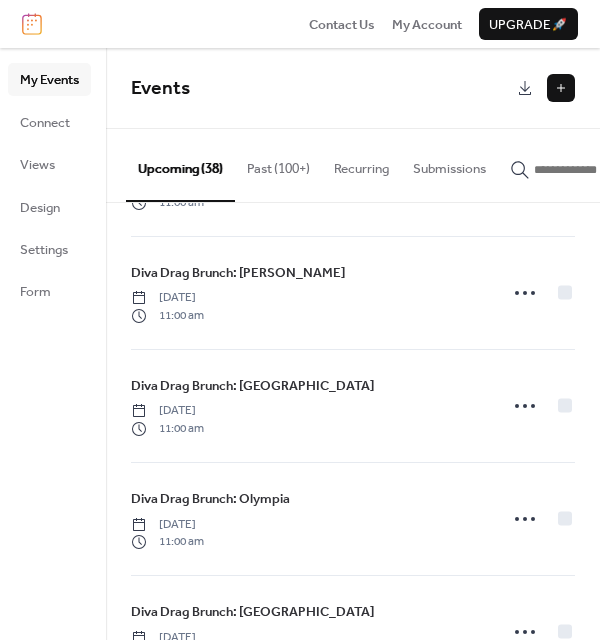 click at bounding box center [561, 88] 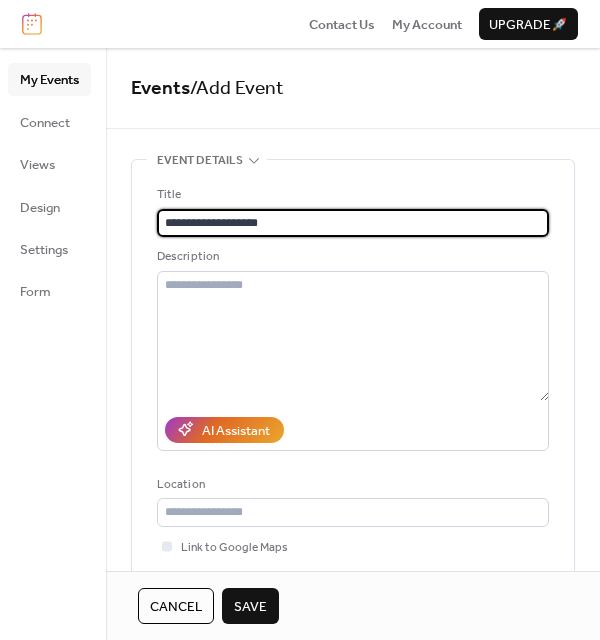 type on "**********" 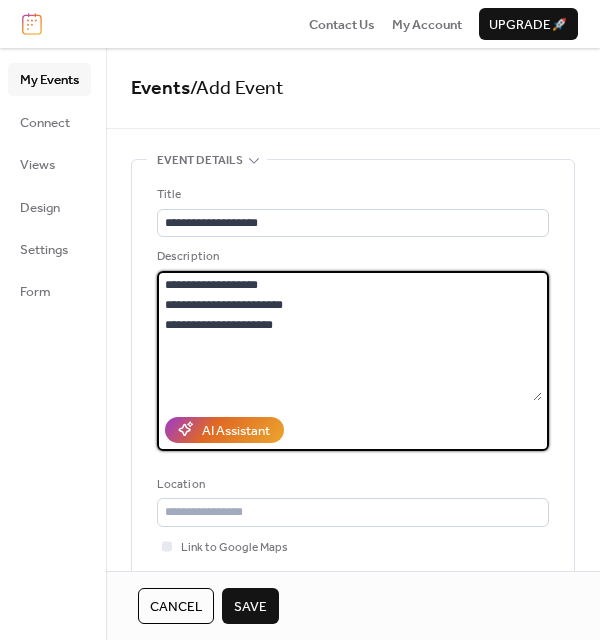 type on "**********" 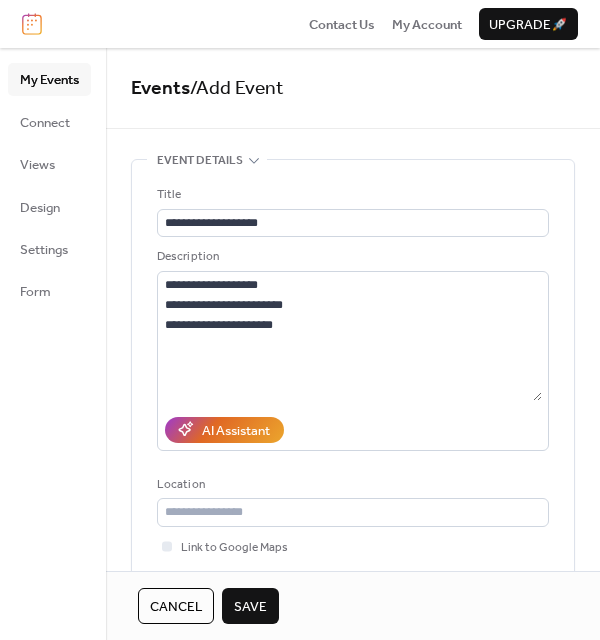click on "Save" at bounding box center [250, 607] 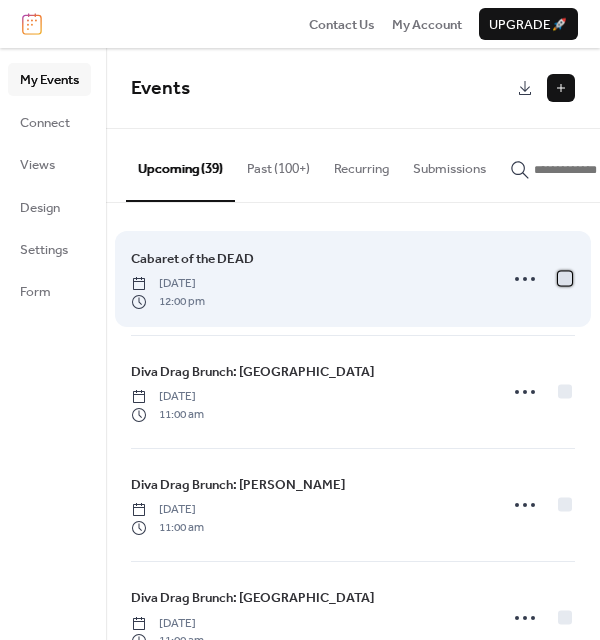 click at bounding box center [565, 278] 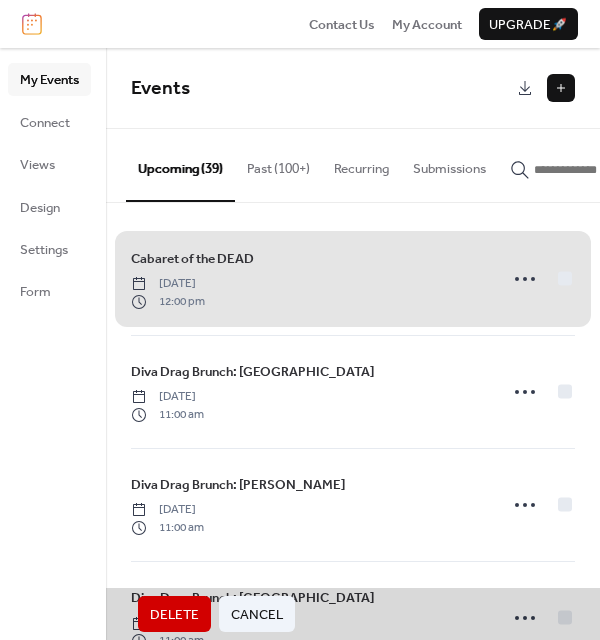 click on "Delete" at bounding box center [174, 615] 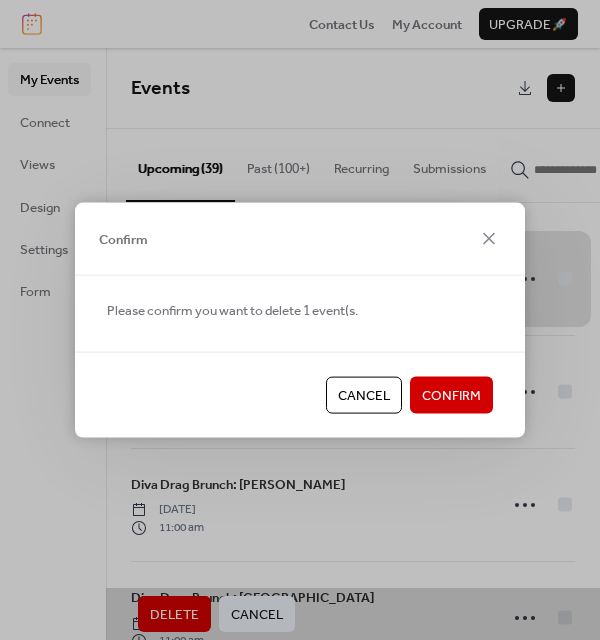 click on "Confirm" at bounding box center [451, 395] 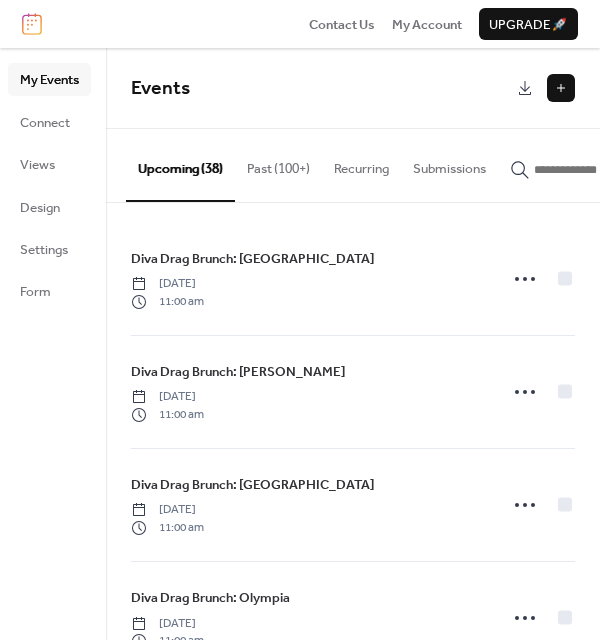 click at bounding box center (561, 88) 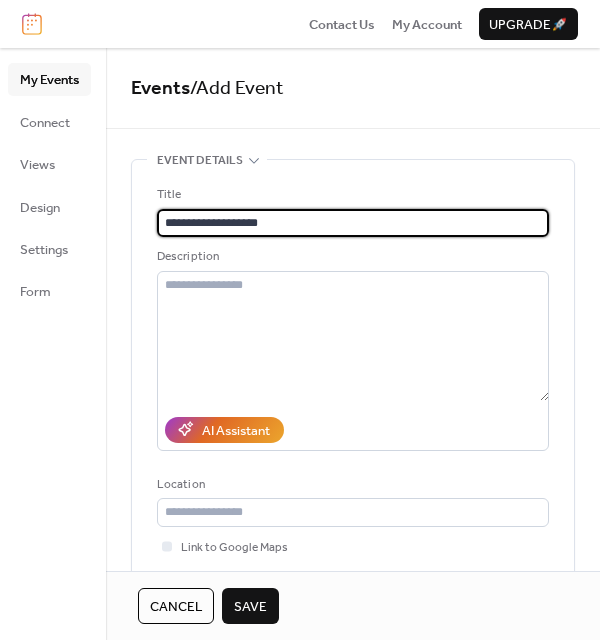 type on "**********" 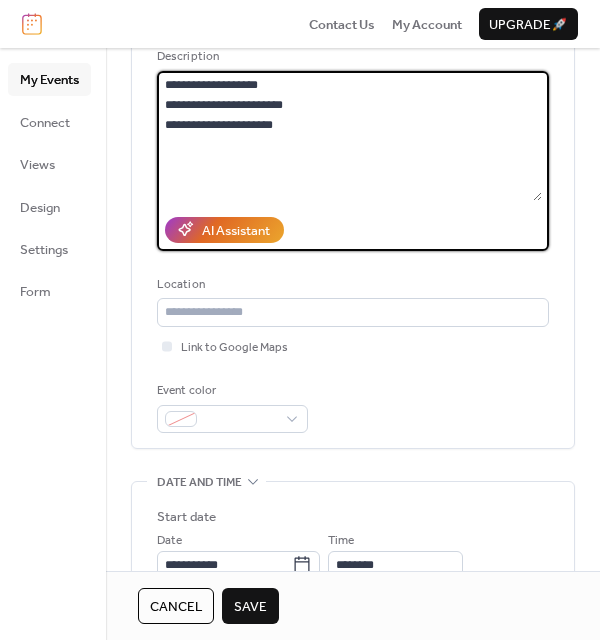 scroll, scrollTop: 594, scrollLeft: 0, axis: vertical 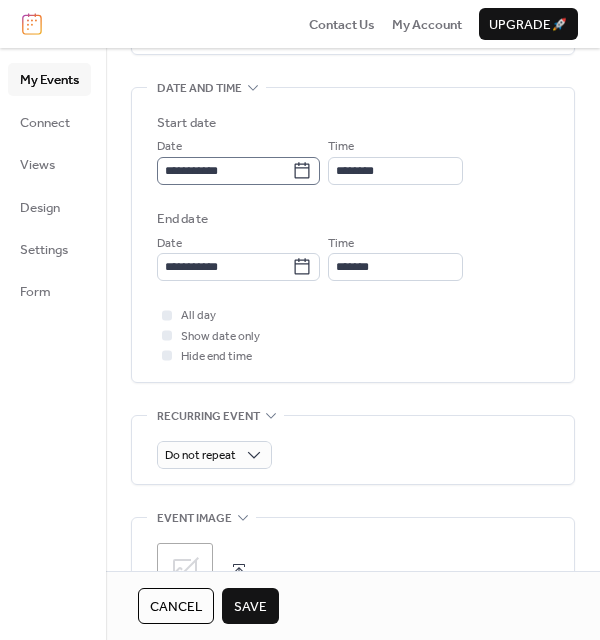 type on "**********" 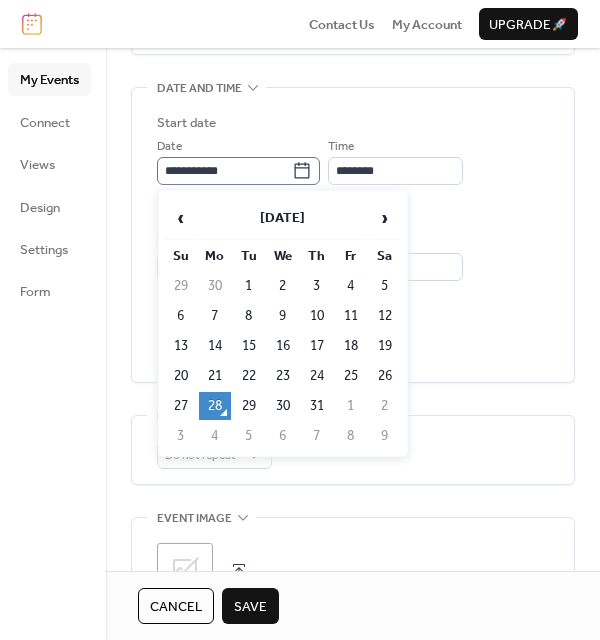 click 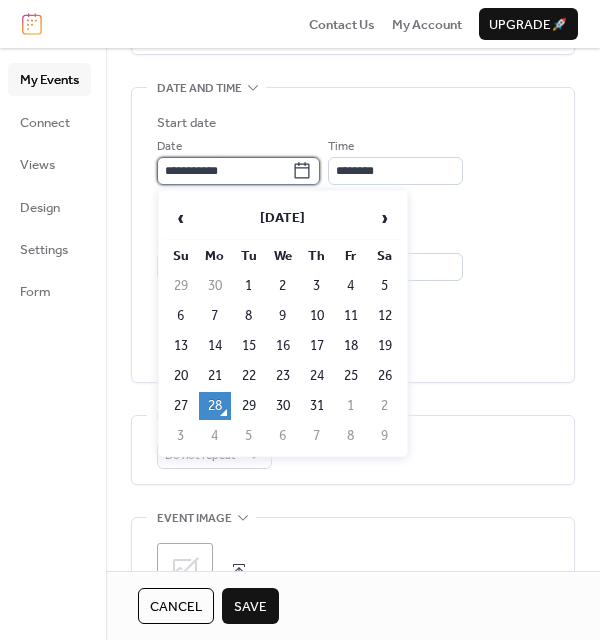 click on "**********" at bounding box center [224, 171] 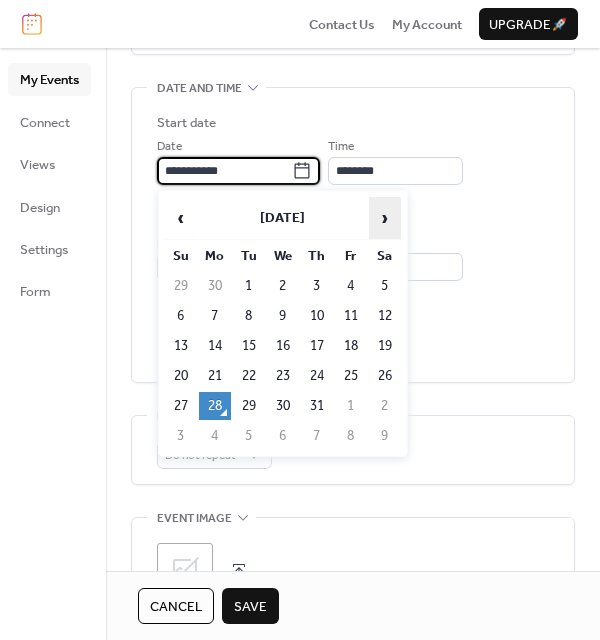 click on "›" at bounding box center (385, 218) 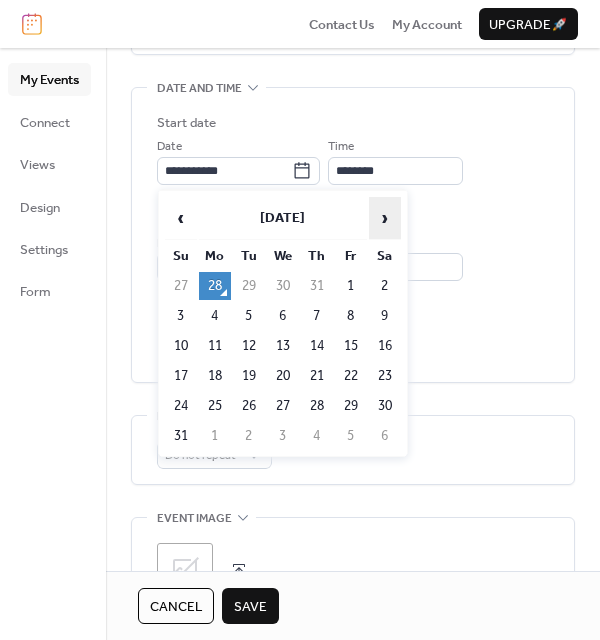 click on "›" at bounding box center (385, 218) 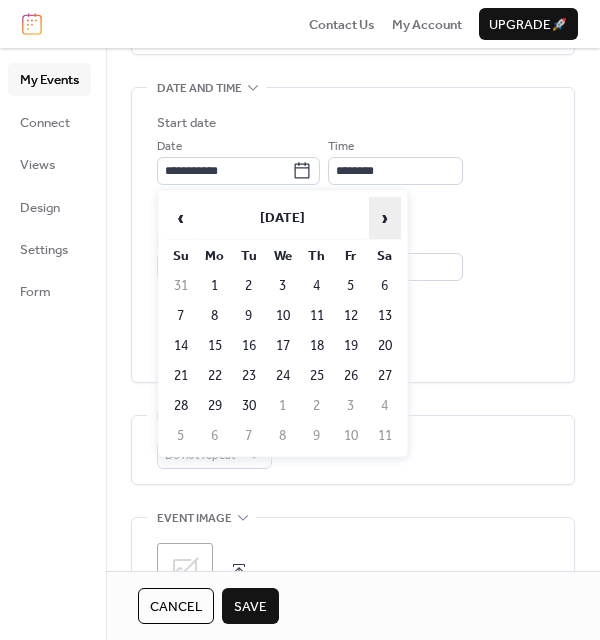 click on "›" at bounding box center (385, 218) 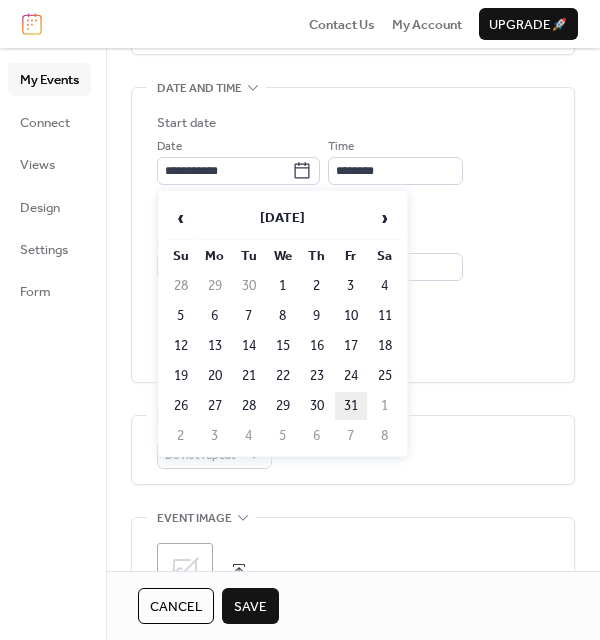 click on "31" at bounding box center [351, 406] 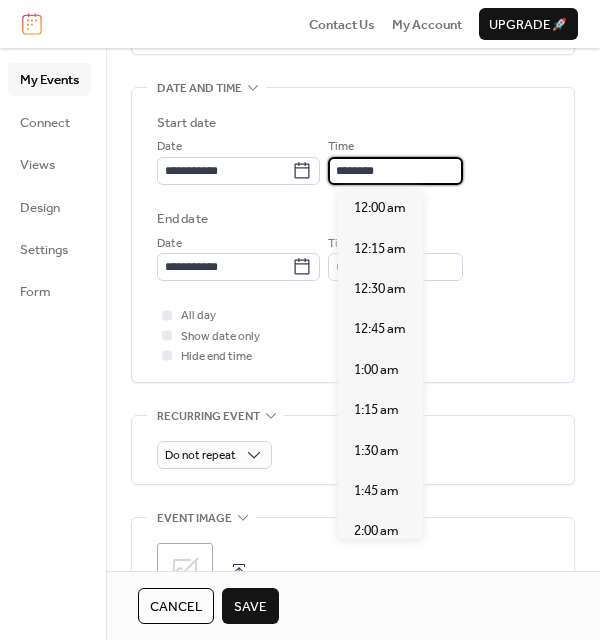 click on "********" at bounding box center [395, 171] 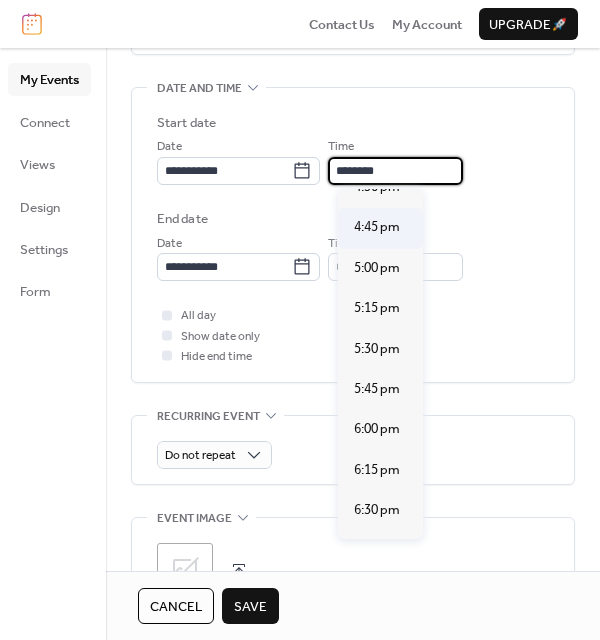 scroll, scrollTop: 2690, scrollLeft: 0, axis: vertical 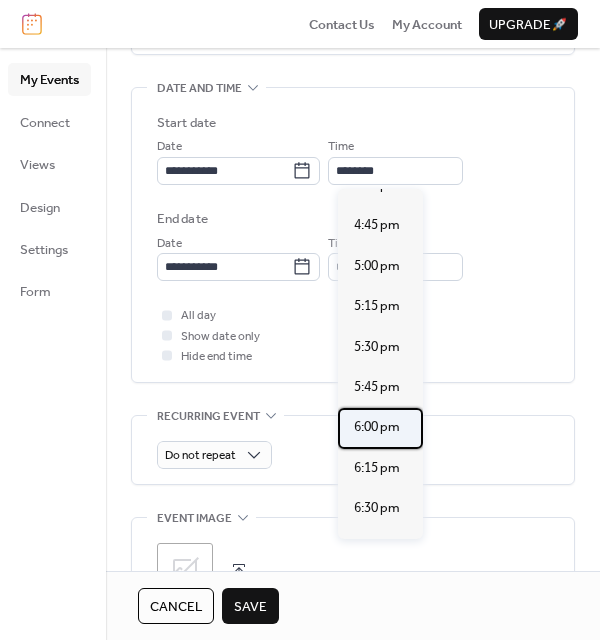 click on "6:00 pm" at bounding box center (380, 428) 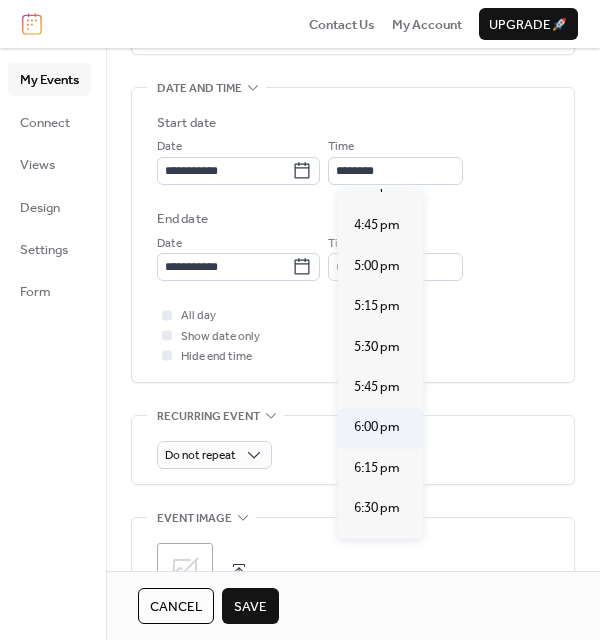 type on "*******" 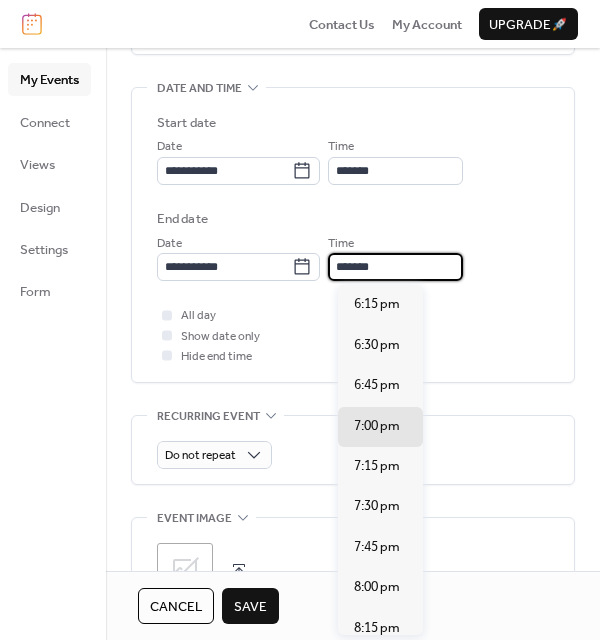 click on "*******" at bounding box center (395, 267) 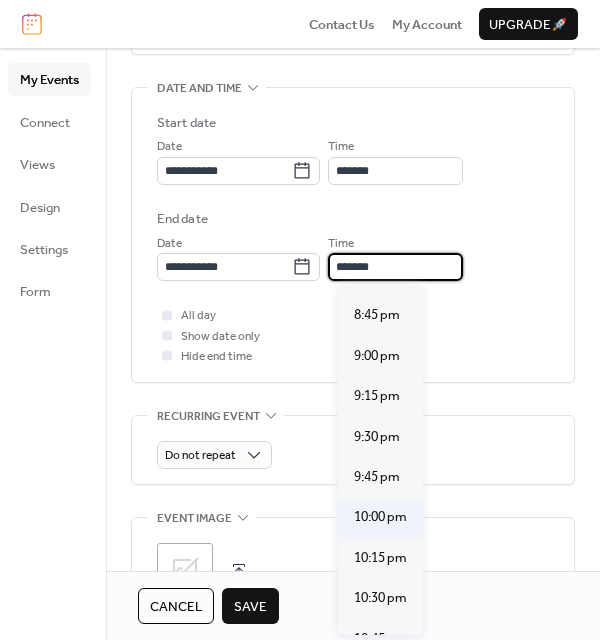 scroll, scrollTop: 396, scrollLeft: 0, axis: vertical 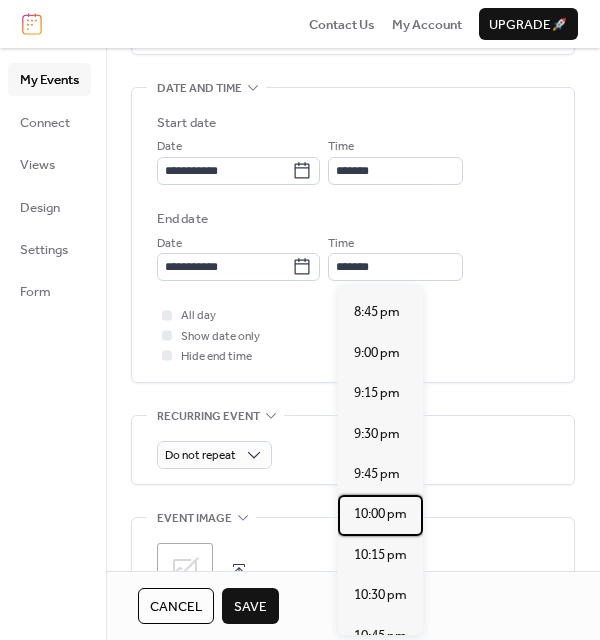 click on "10:00 pm" at bounding box center [380, 514] 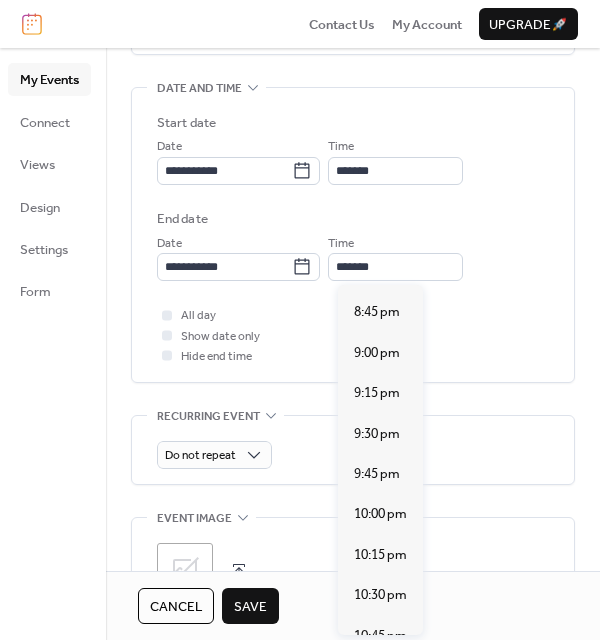 type on "********" 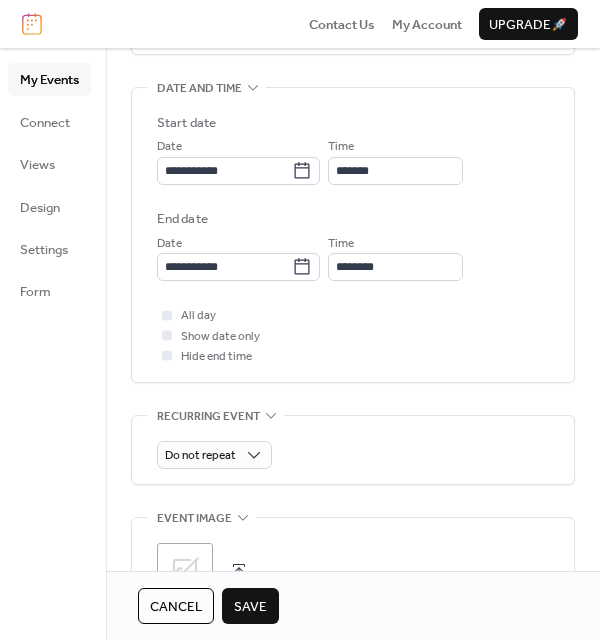 click on "Save" at bounding box center [250, 607] 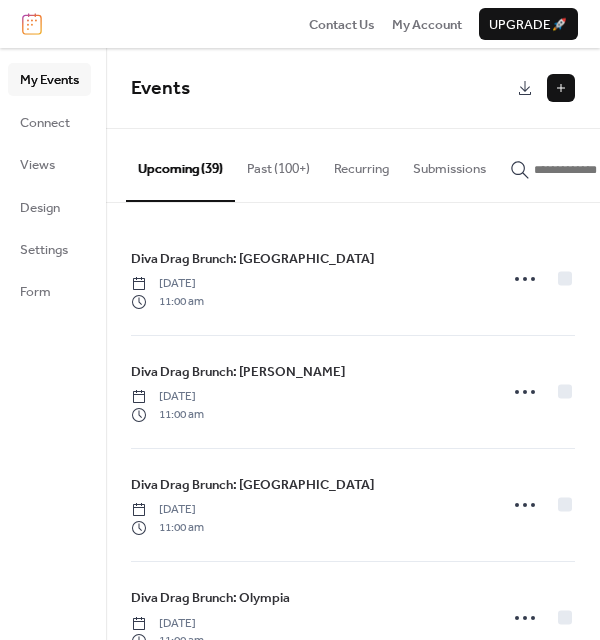 click at bounding box center [561, 88] 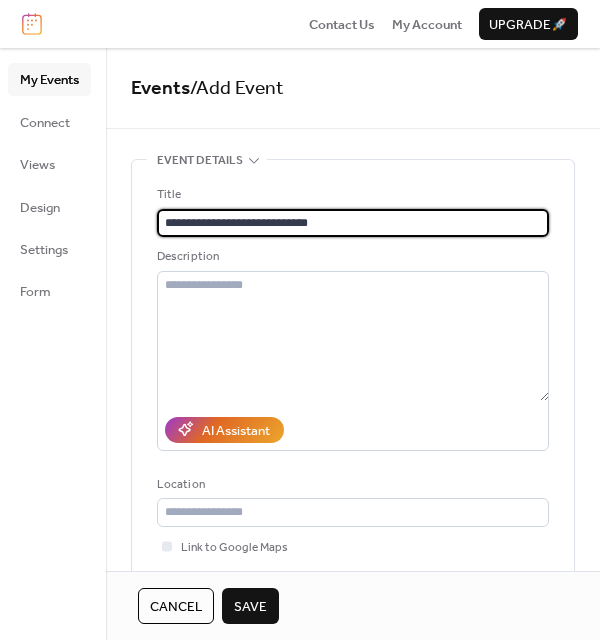 type on "**********" 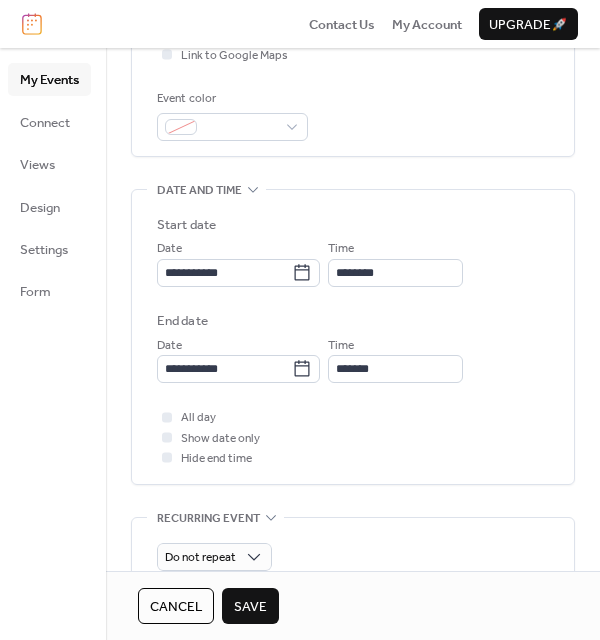 scroll, scrollTop: 524, scrollLeft: 0, axis: vertical 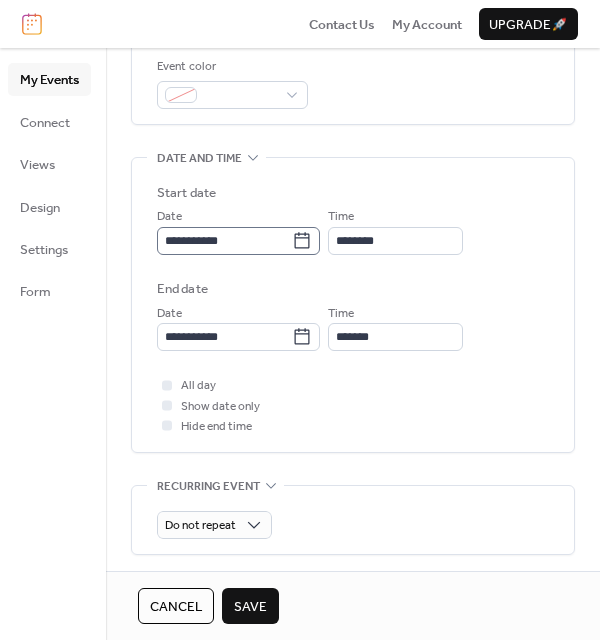 type on "**********" 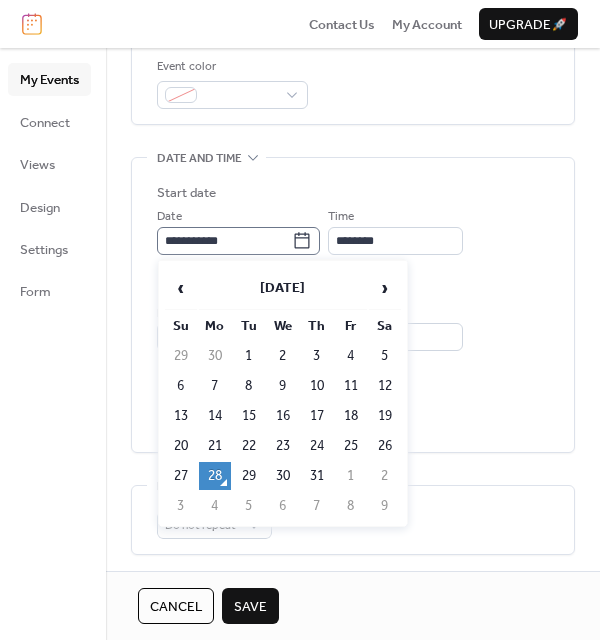 click 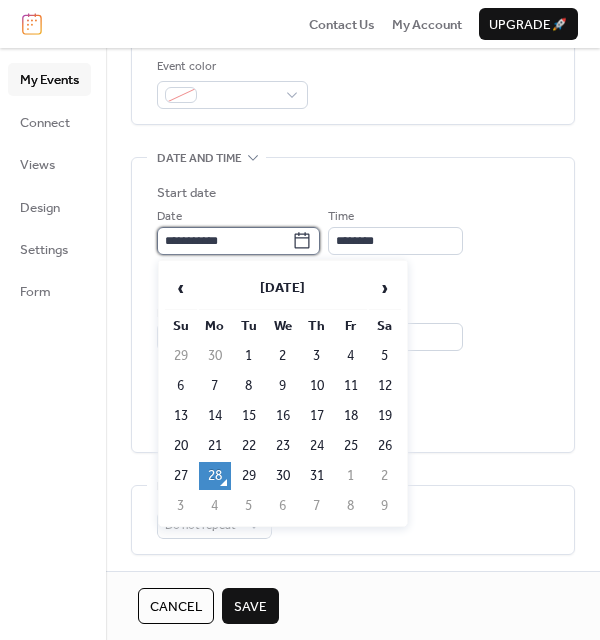 click on "**********" at bounding box center (224, 241) 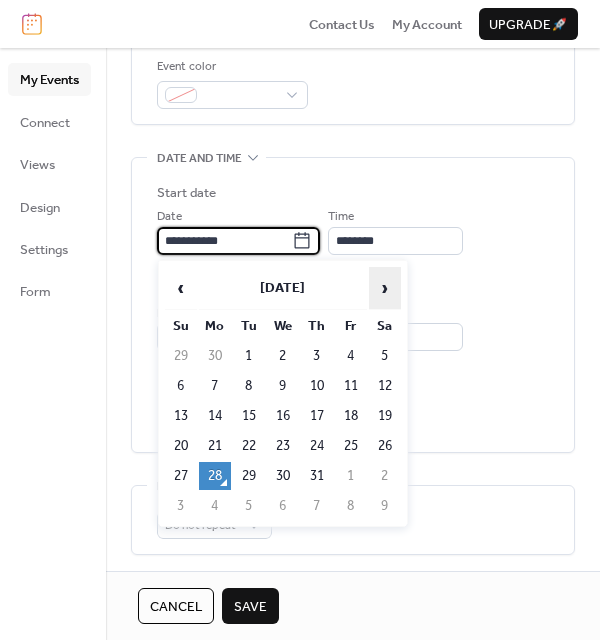 click on "›" at bounding box center [385, 288] 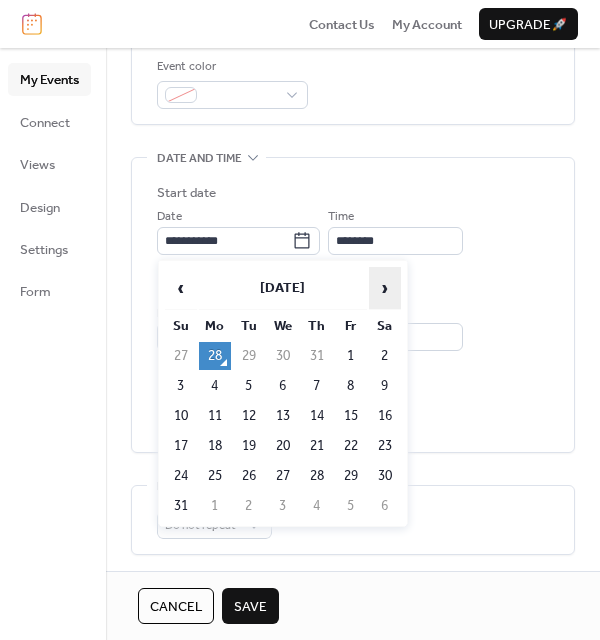 click on "›" at bounding box center (385, 288) 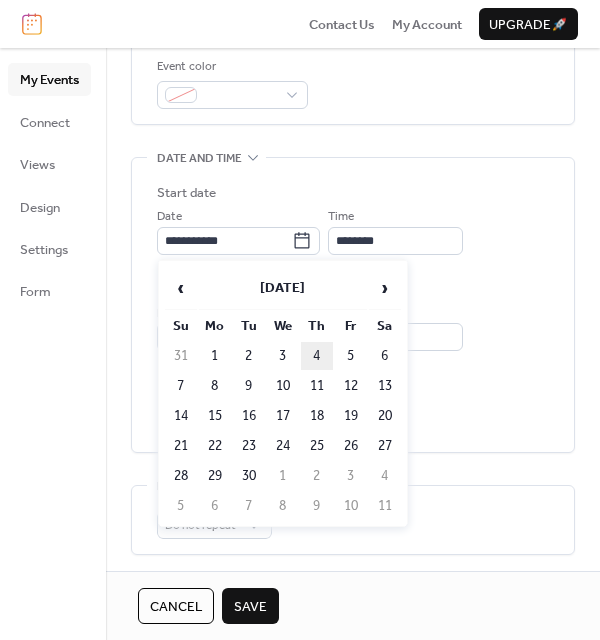 click on "4" at bounding box center [317, 356] 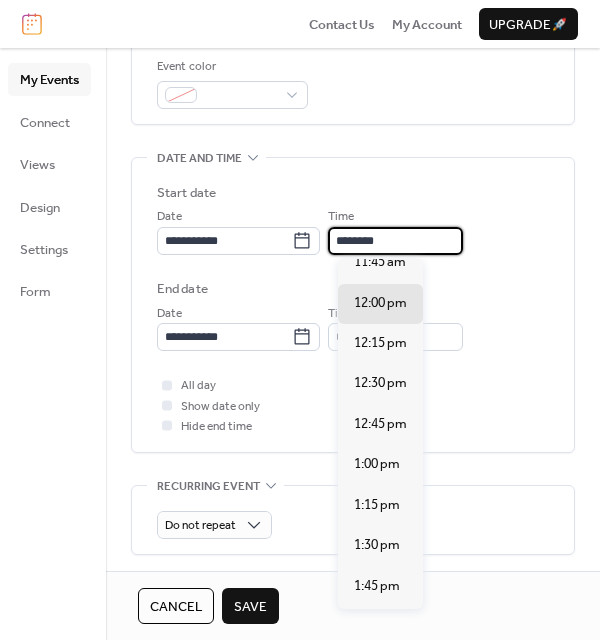click on "********" at bounding box center [395, 241] 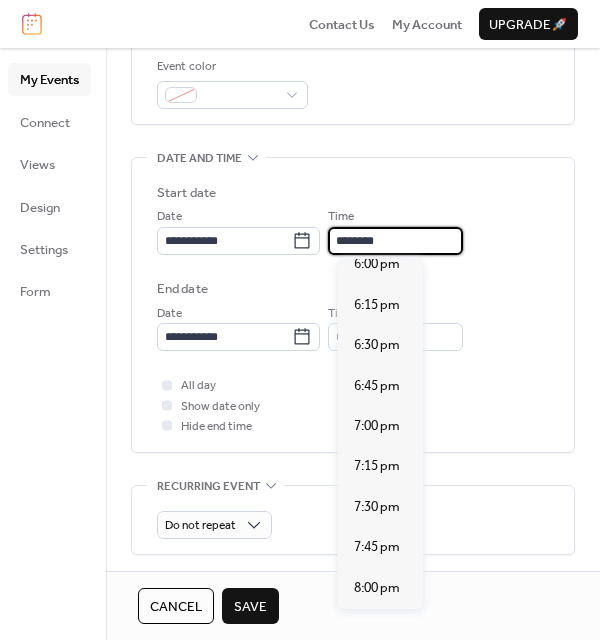scroll, scrollTop: 2924, scrollLeft: 0, axis: vertical 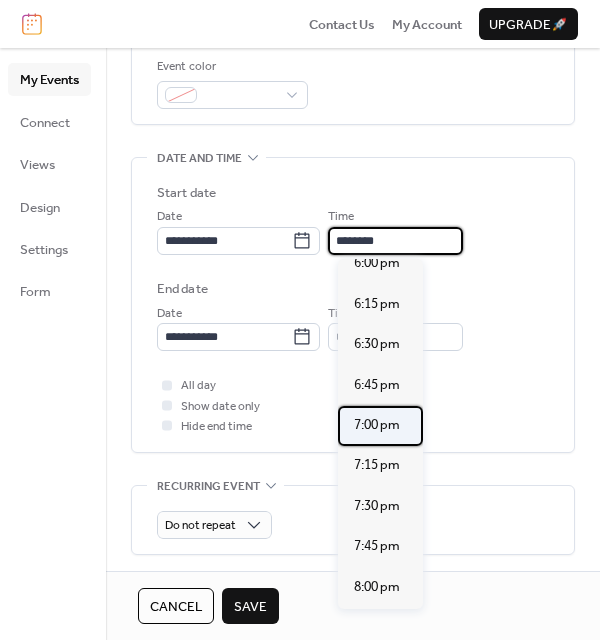 click on "7:00 pm" at bounding box center (380, 426) 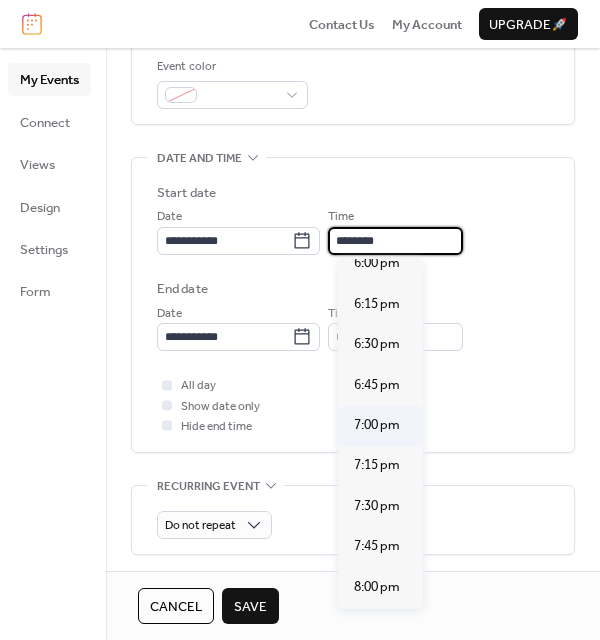 type on "*******" 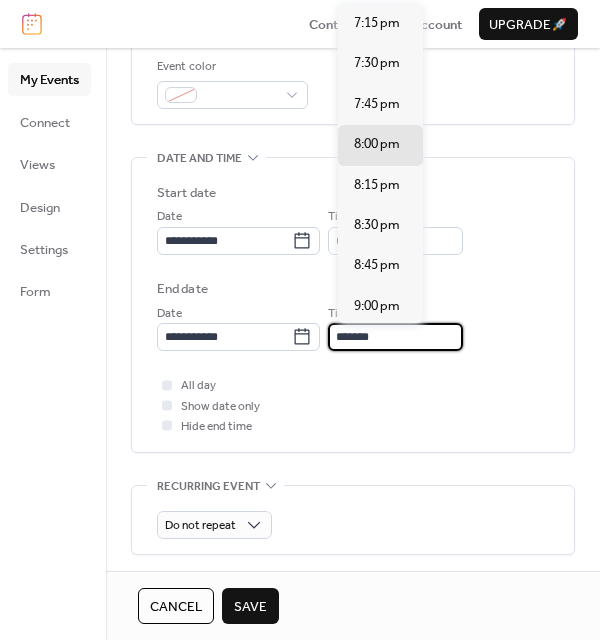 click on "*******" at bounding box center (395, 337) 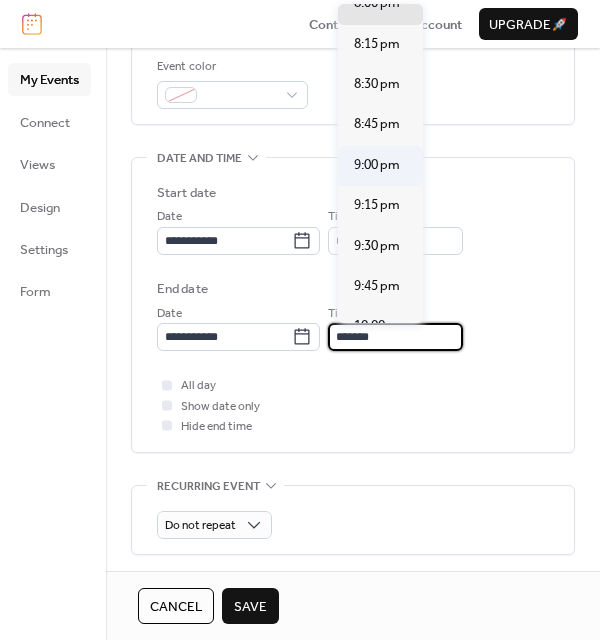 scroll, scrollTop: 144, scrollLeft: 0, axis: vertical 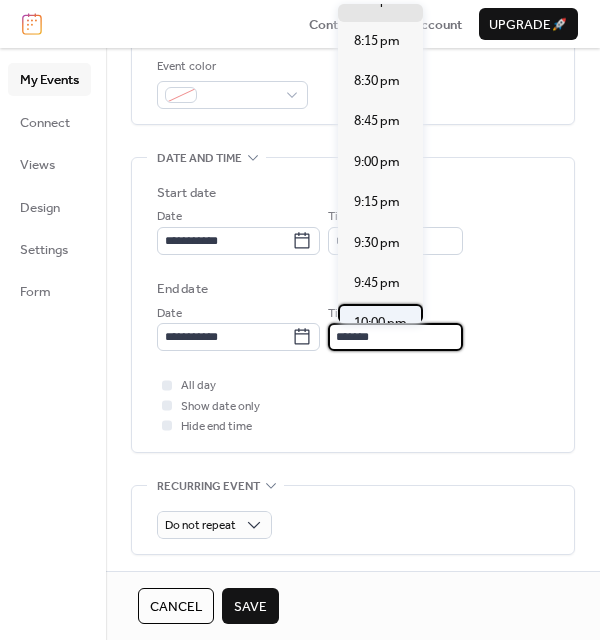 click on "10:00 pm" at bounding box center [380, 323] 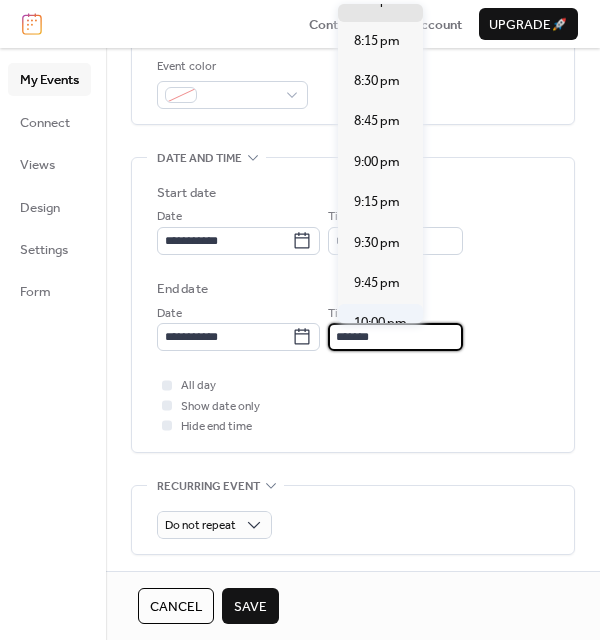 type on "********" 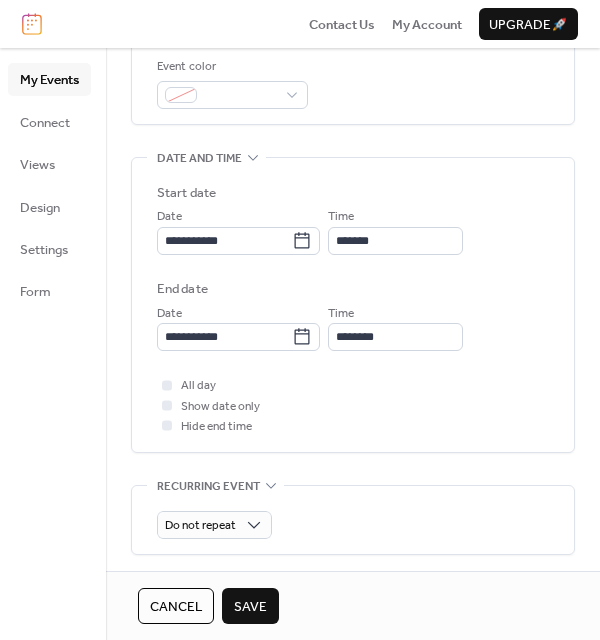 click on "Save" at bounding box center (250, 607) 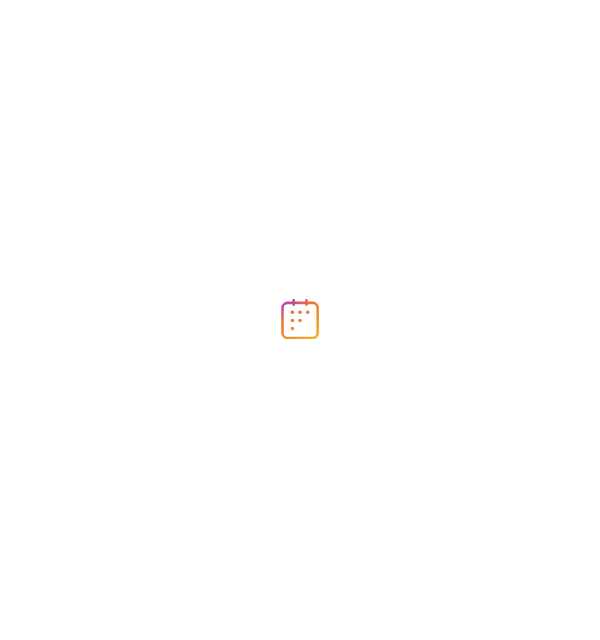 scroll, scrollTop: 0, scrollLeft: 0, axis: both 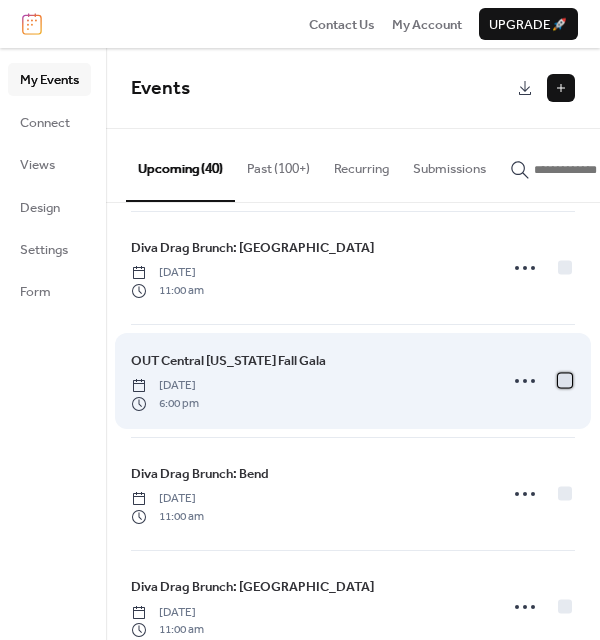 click at bounding box center (565, 380) 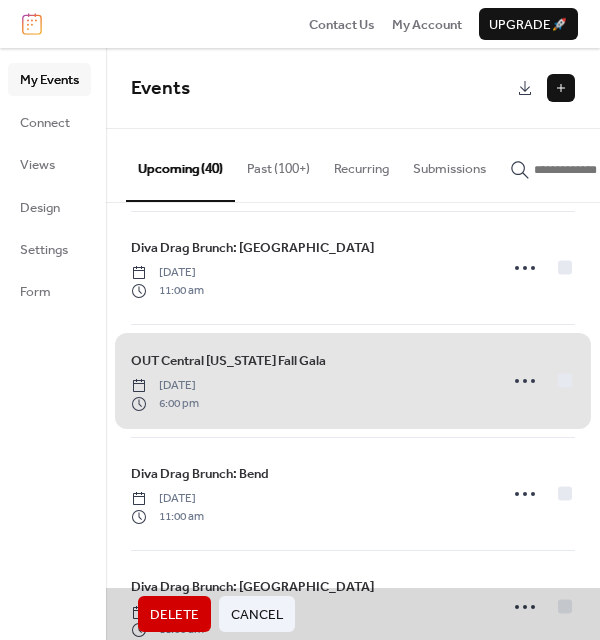 click on "Delete" at bounding box center [174, 615] 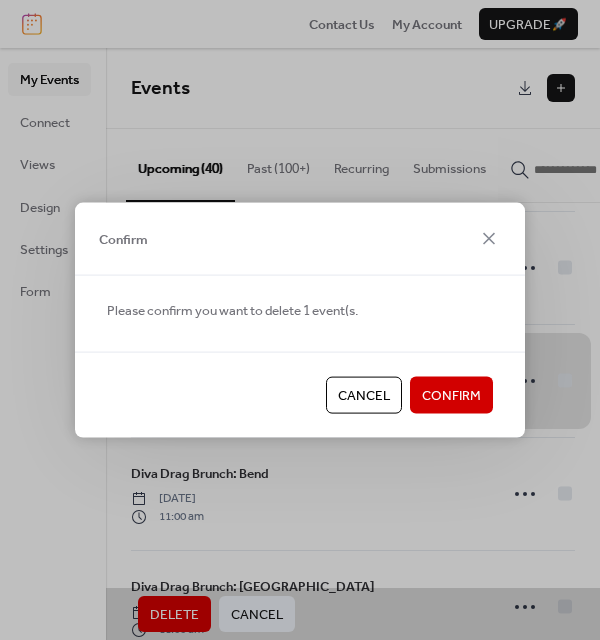 click on "Confirm" at bounding box center (451, 396) 